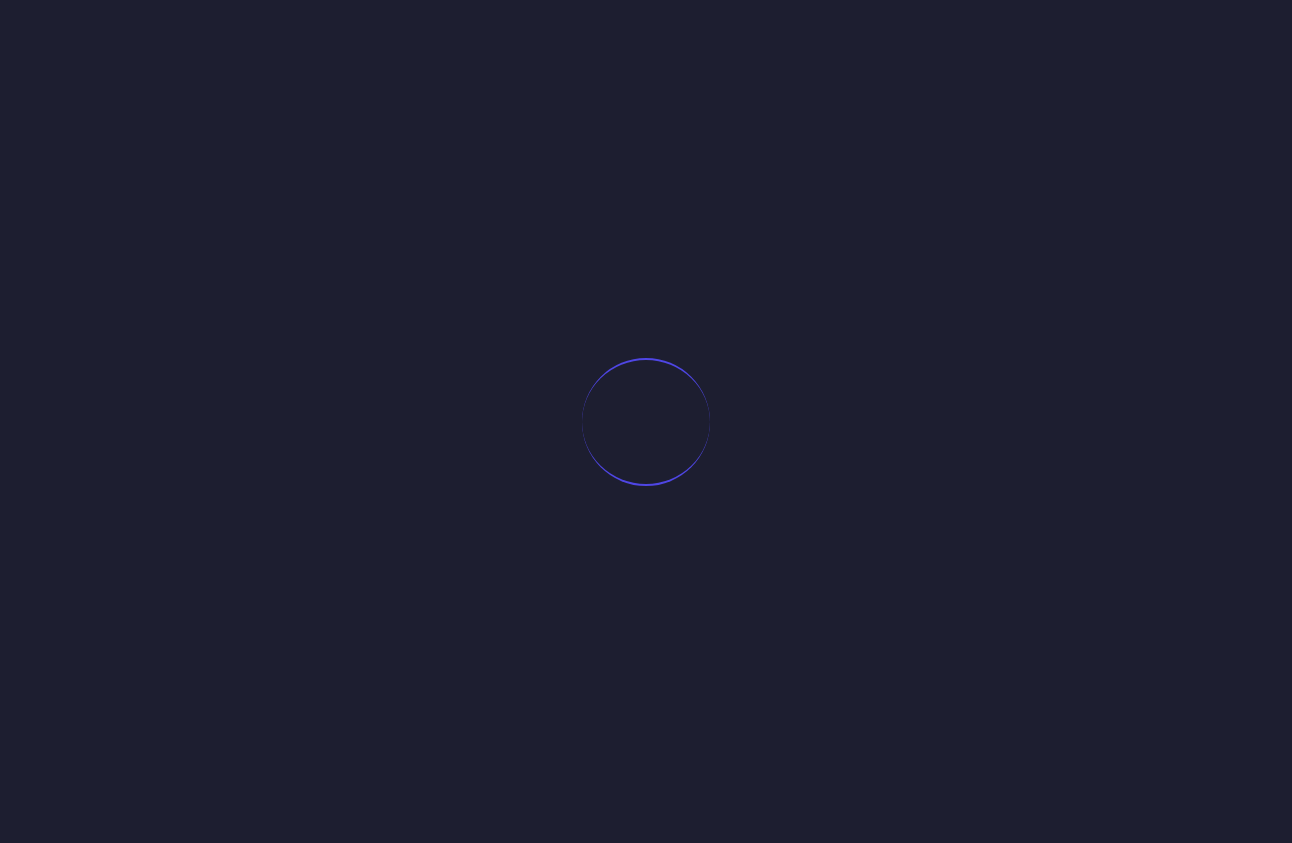scroll, scrollTop: 0, scrollLeft: 0, axis: both 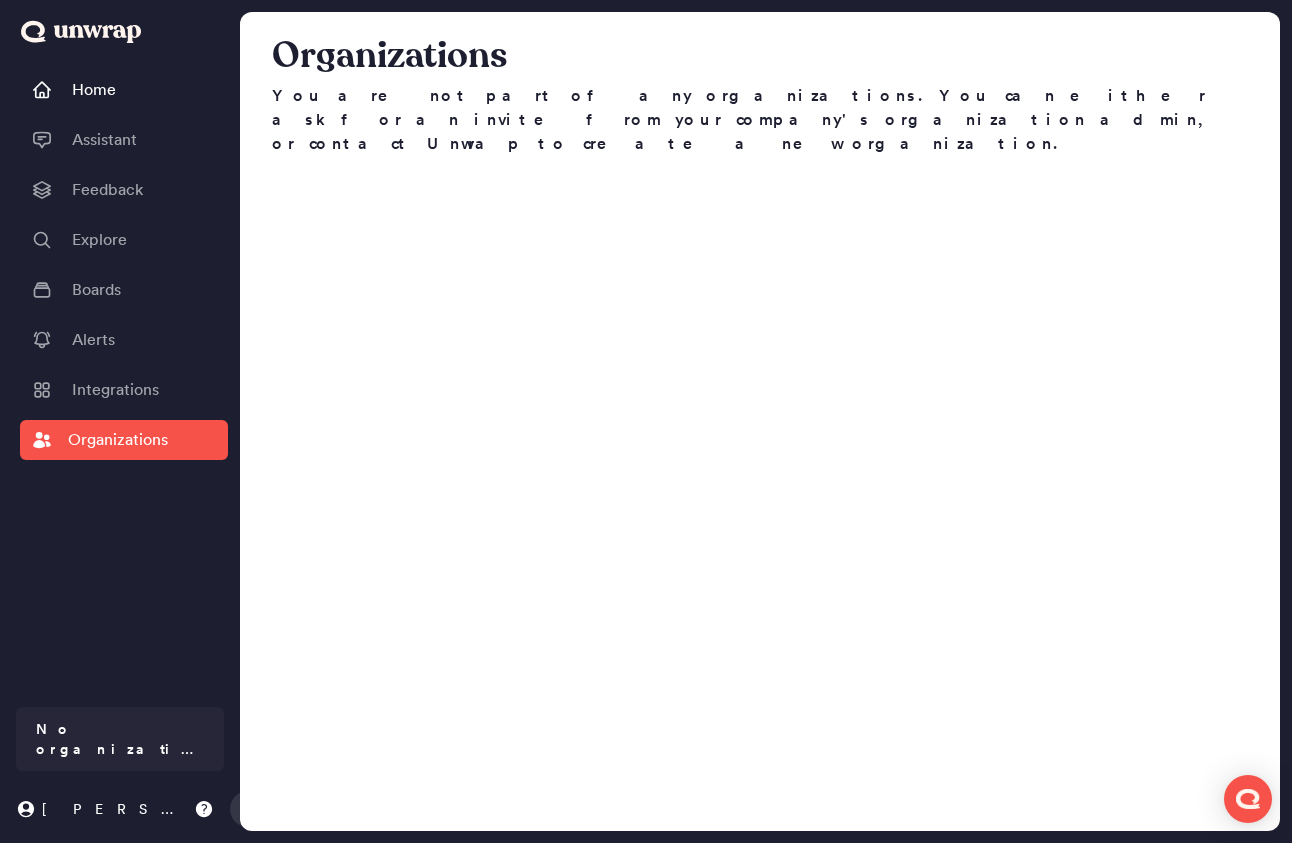 drag, startPoint x: 160, startPoint y: 600, endPoint x: 147, endPoint y: 718, distance: 118.71394 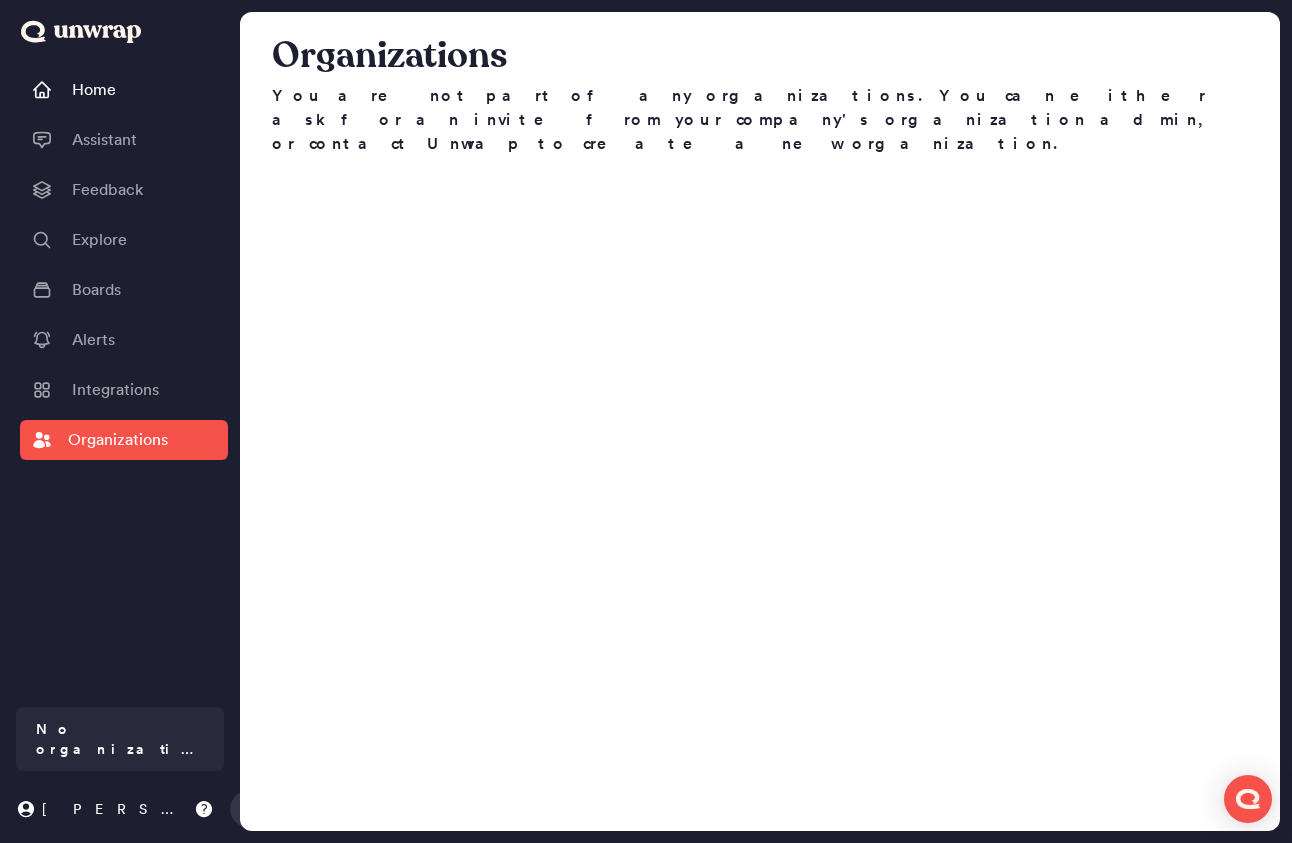 click on "You are not part of any organizations. You can either ask for an invite from your company's organization admin, or contact Unwrap to create a new organization." at bounding box center (760, 120) 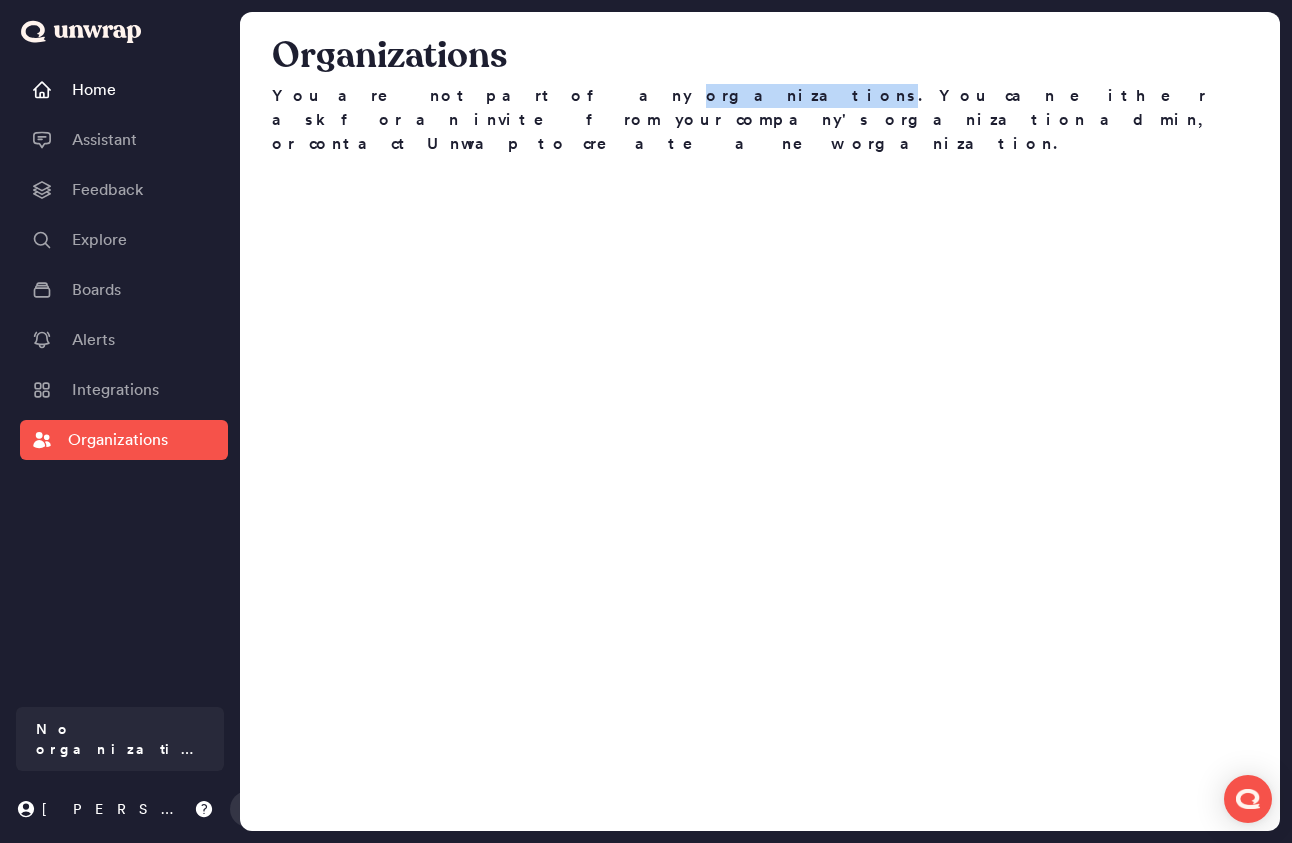 click on "You are not part of any organizations. You can either ask for an invite from your company's organization admin, or contact Unwrap to create a new organization." at bounding box center [760, 120] 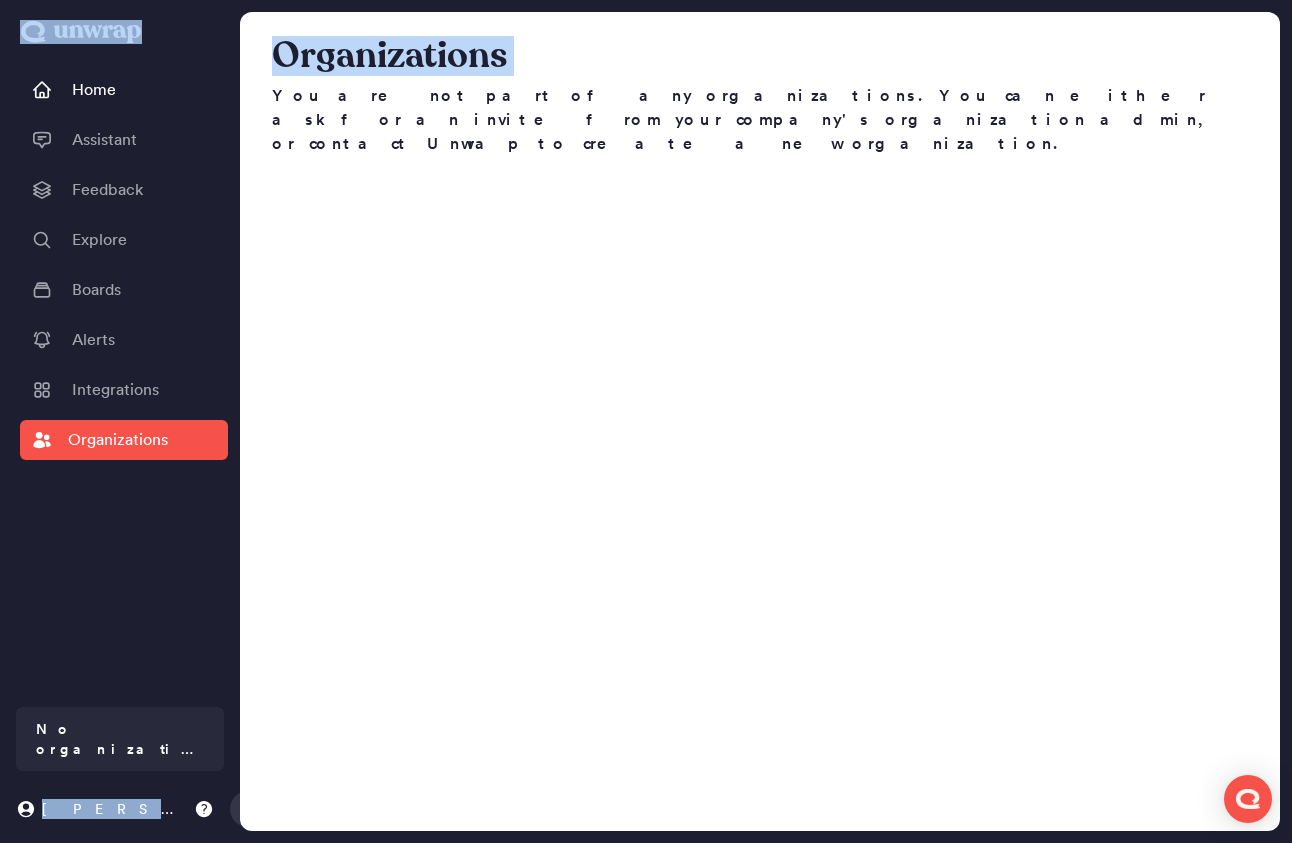 click on "You are not part of any organizations. You can either ask for an invite from your company's organization admin, or contact Unwrap to create a new organization." at bounding box center [760, 120] 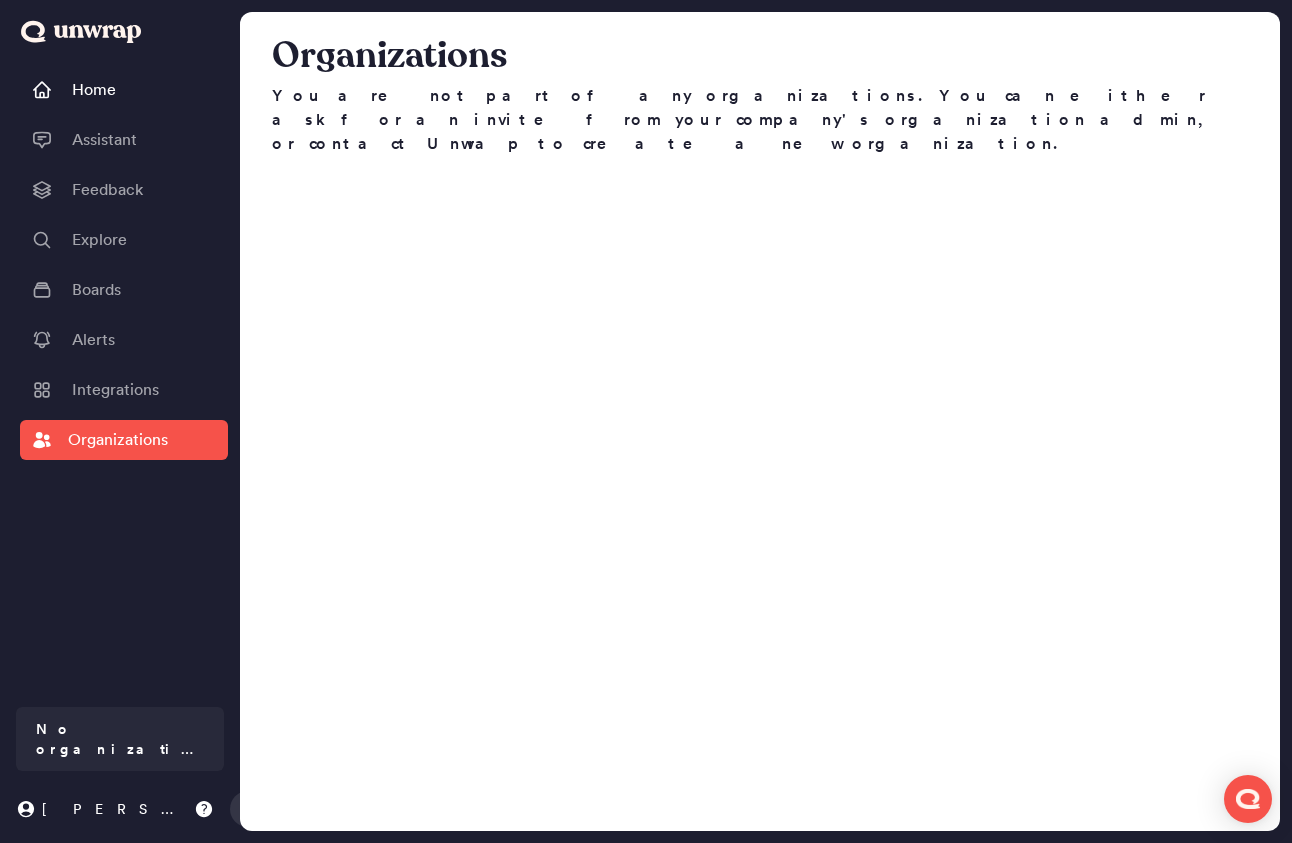 click on "You are not part of any organizations. You can either ask for an invite from your company's organization admin, or contact Unwrap to create a new organization." at bounding box center [760, 120] 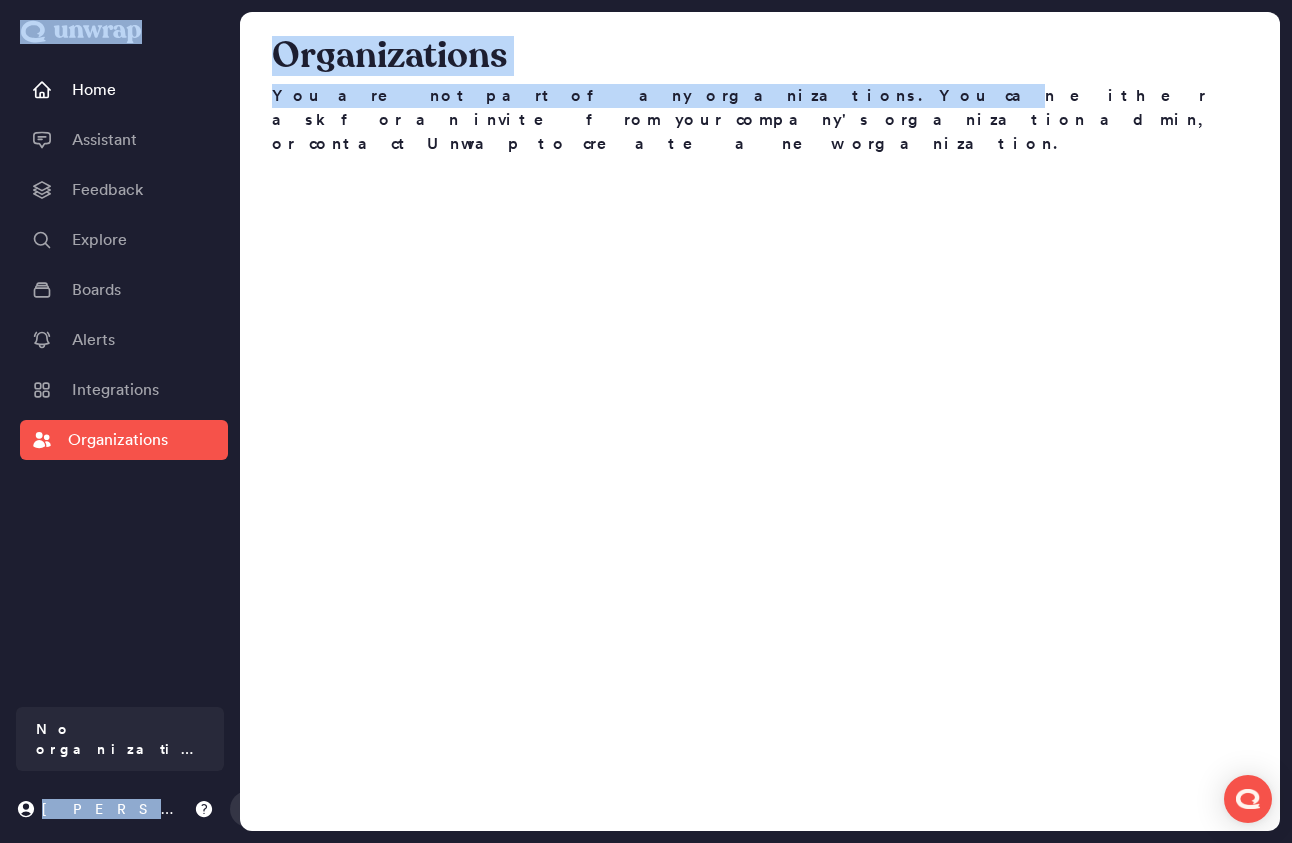 click on "You are not part of any organizations. You can either ask for an invite from your company's organization admin, or contact Unwrap to create a new organization." at bounding box center [760, 120] 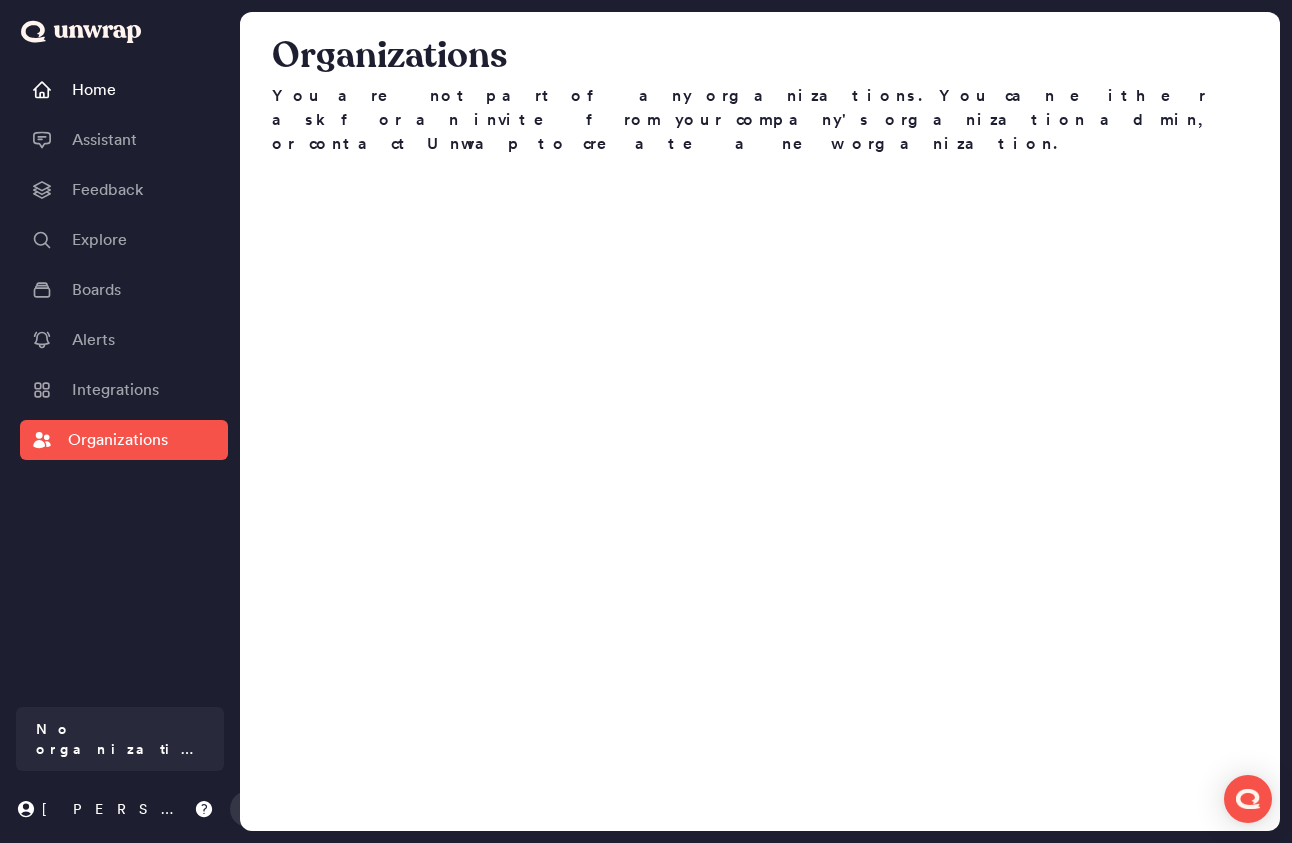 click on "You are not part of any organizations. You can either ask for an invite from your company's organization admin, or contact Unwrap to create a new organization." at bounding box center (760, 120) 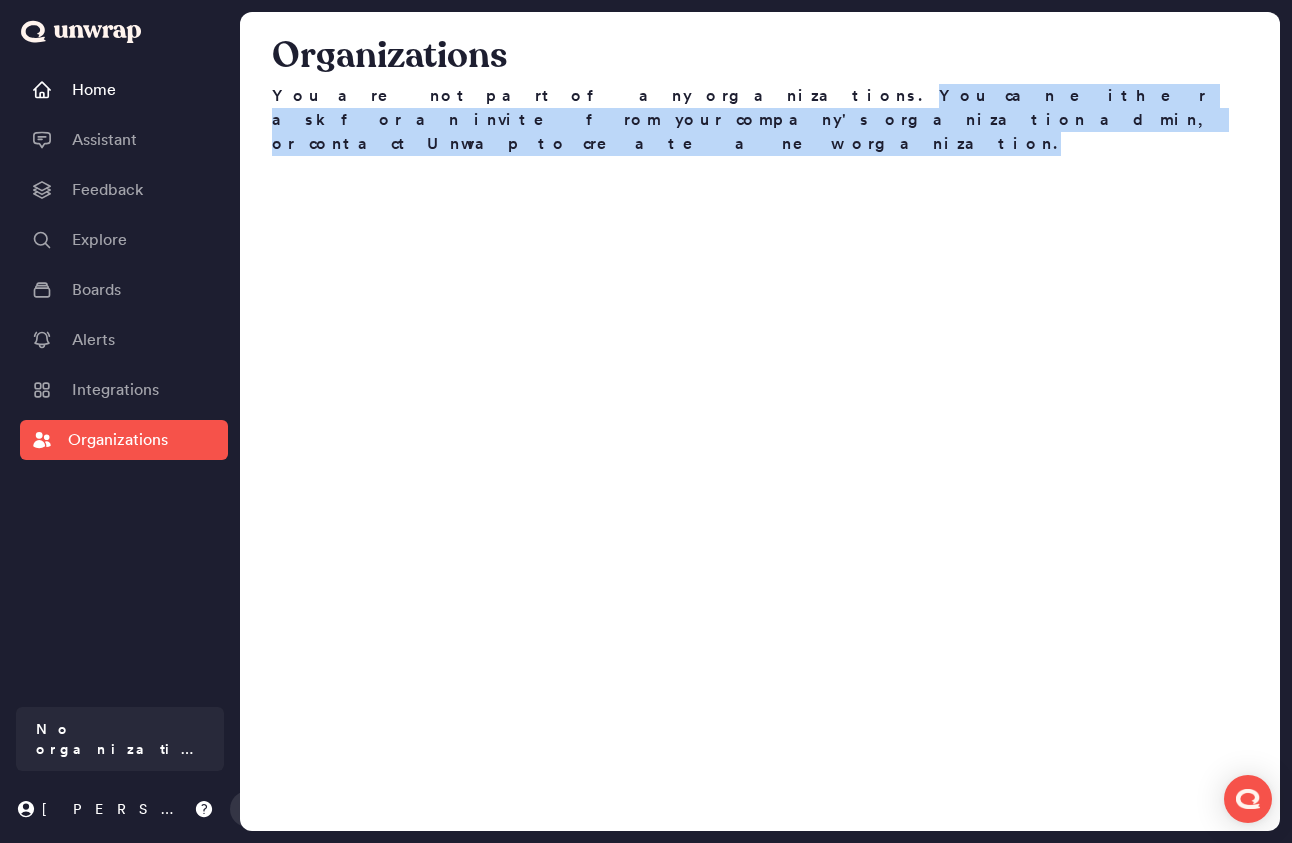drag, startPoint x: 546, startPoint y: 92, endPoint x: 677, endPoint y: 152, distance: 144.08678 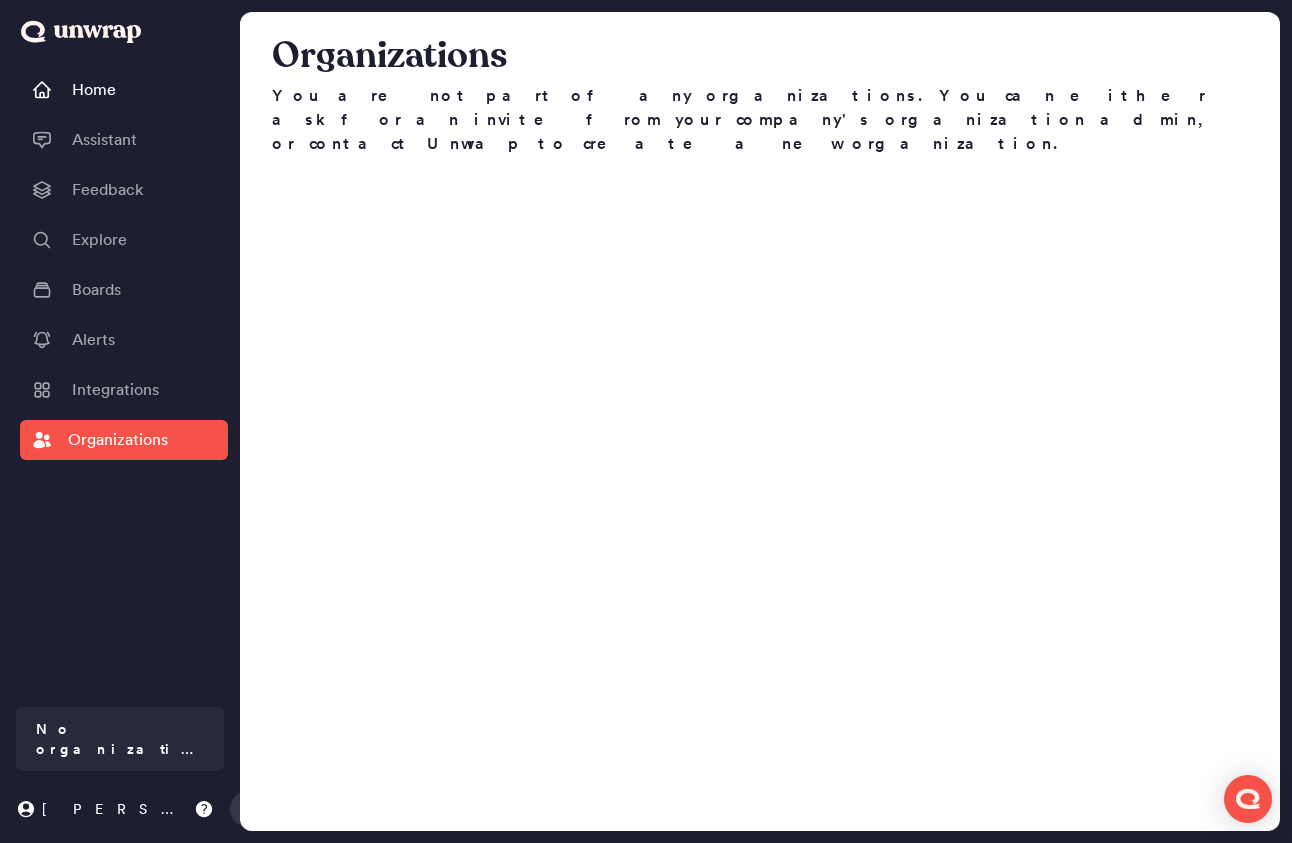 click on "Organizations You are not part of any organizations. You can either ask for an invite from your company's organization admin, or contact Unwrap to create a new organization." at bounding box center [760, 421] 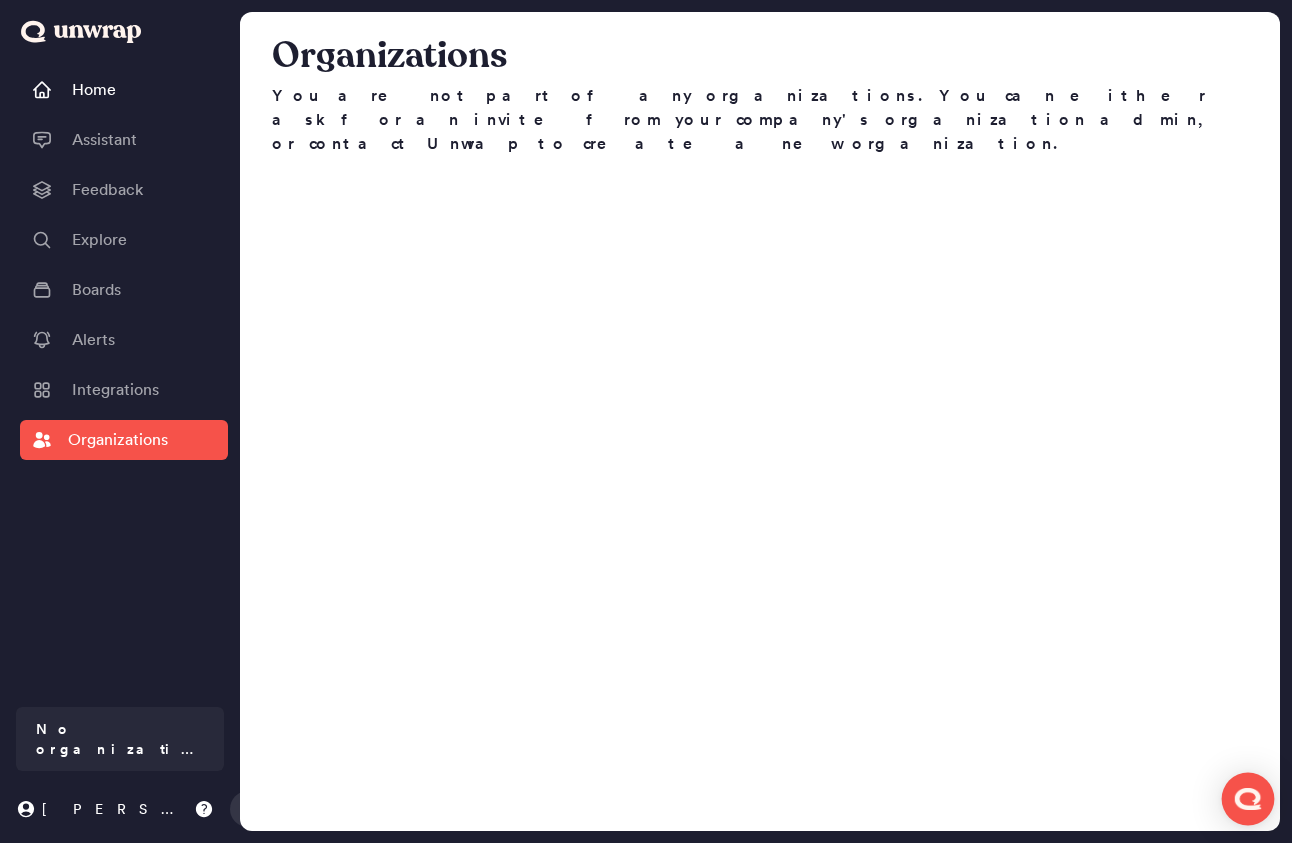click at bounding box center [1248, 798] 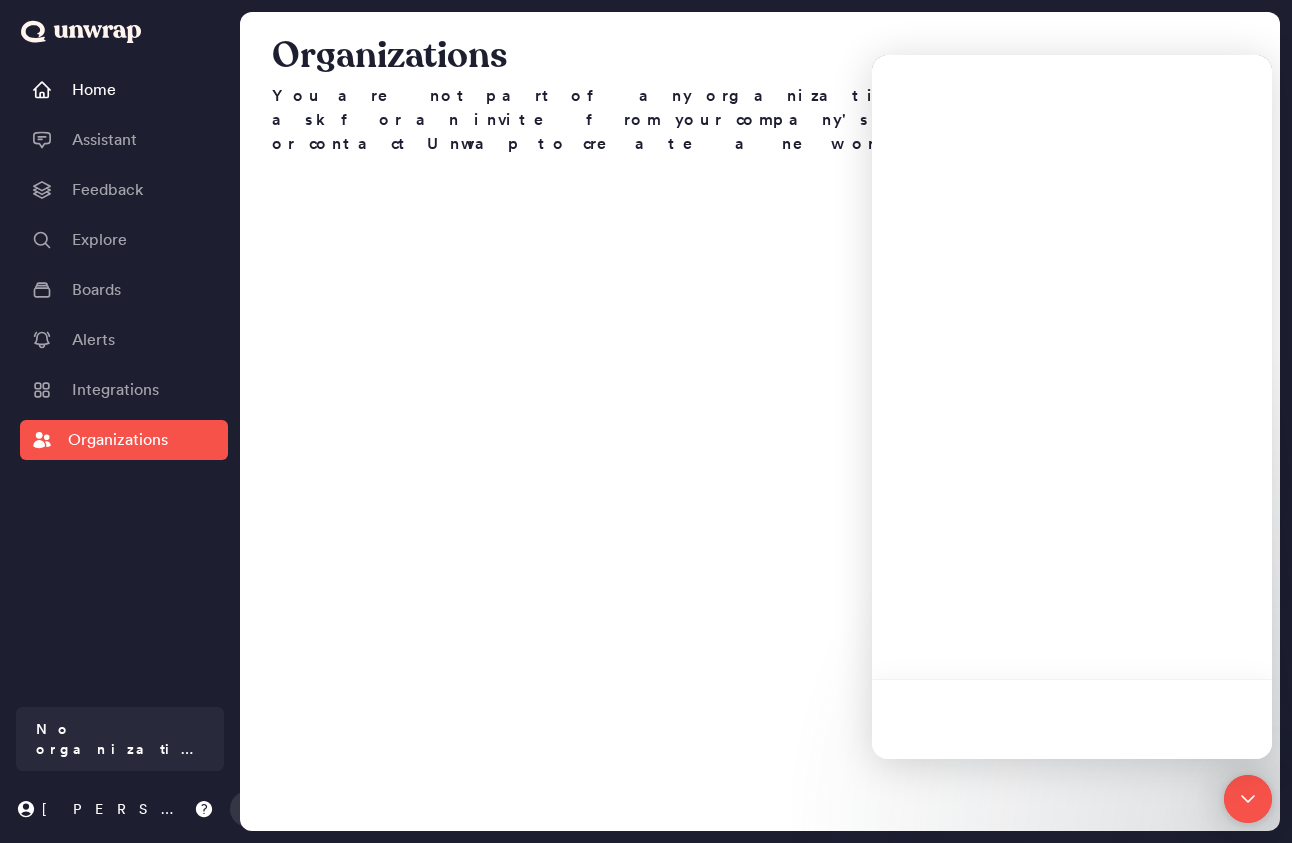 scroll, scrollTop: 0, scrollLeft: 0, axis: both 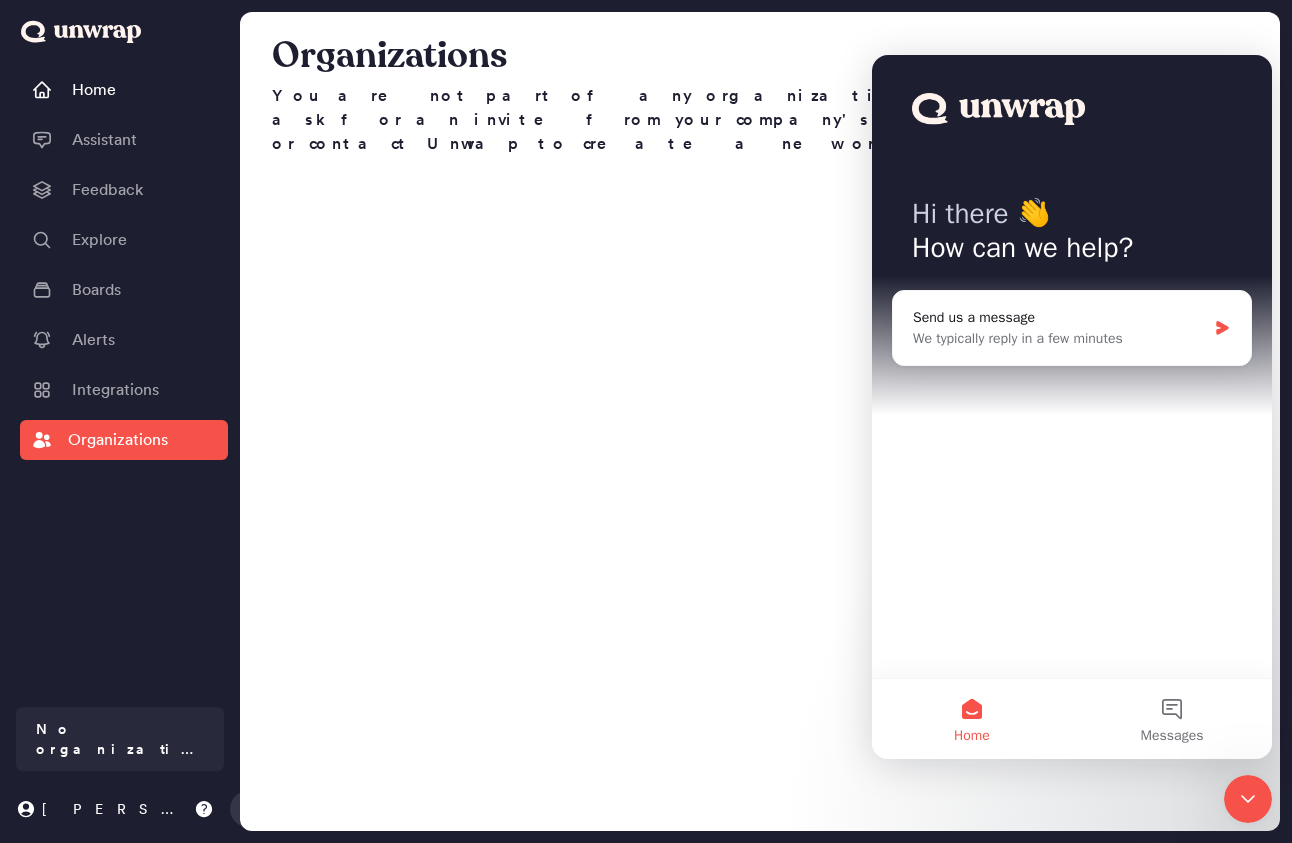 click on "Organizations You are not part of any organizations. You can either ask for an invite from your company's organization admin, or contact Unwrap to create a new organization." at bounding box center (760, 421) 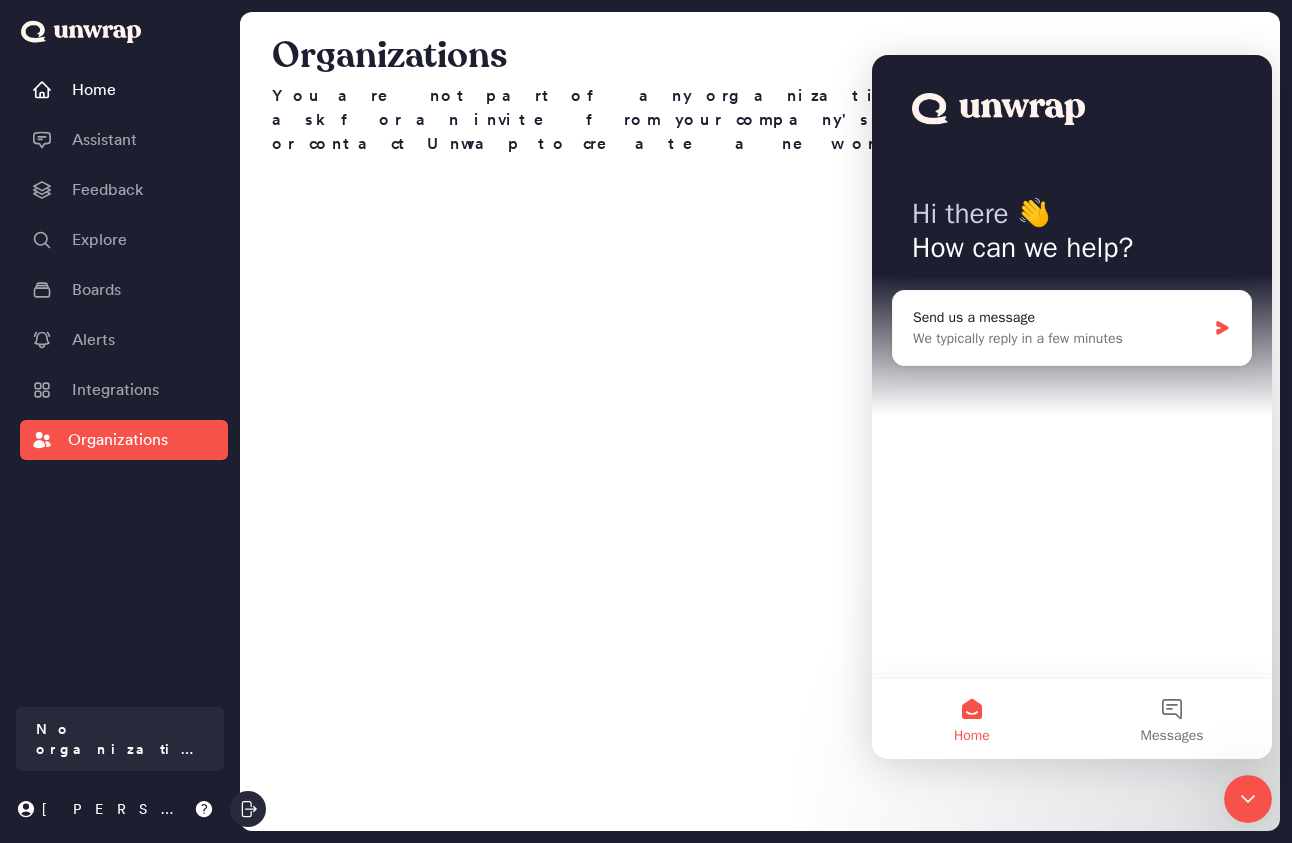 click 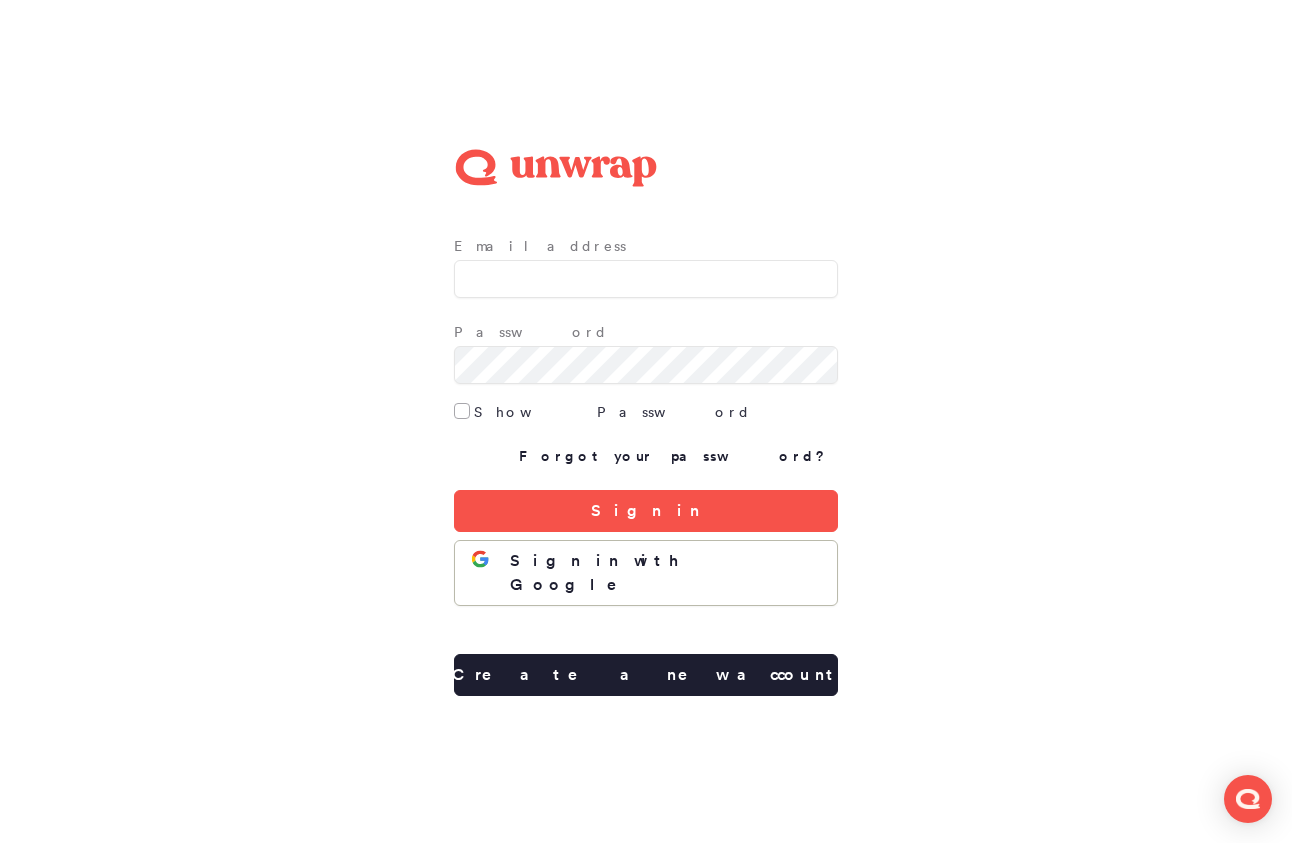 scroll, scrollTop: 0, scrollLeft: 0, axis: both 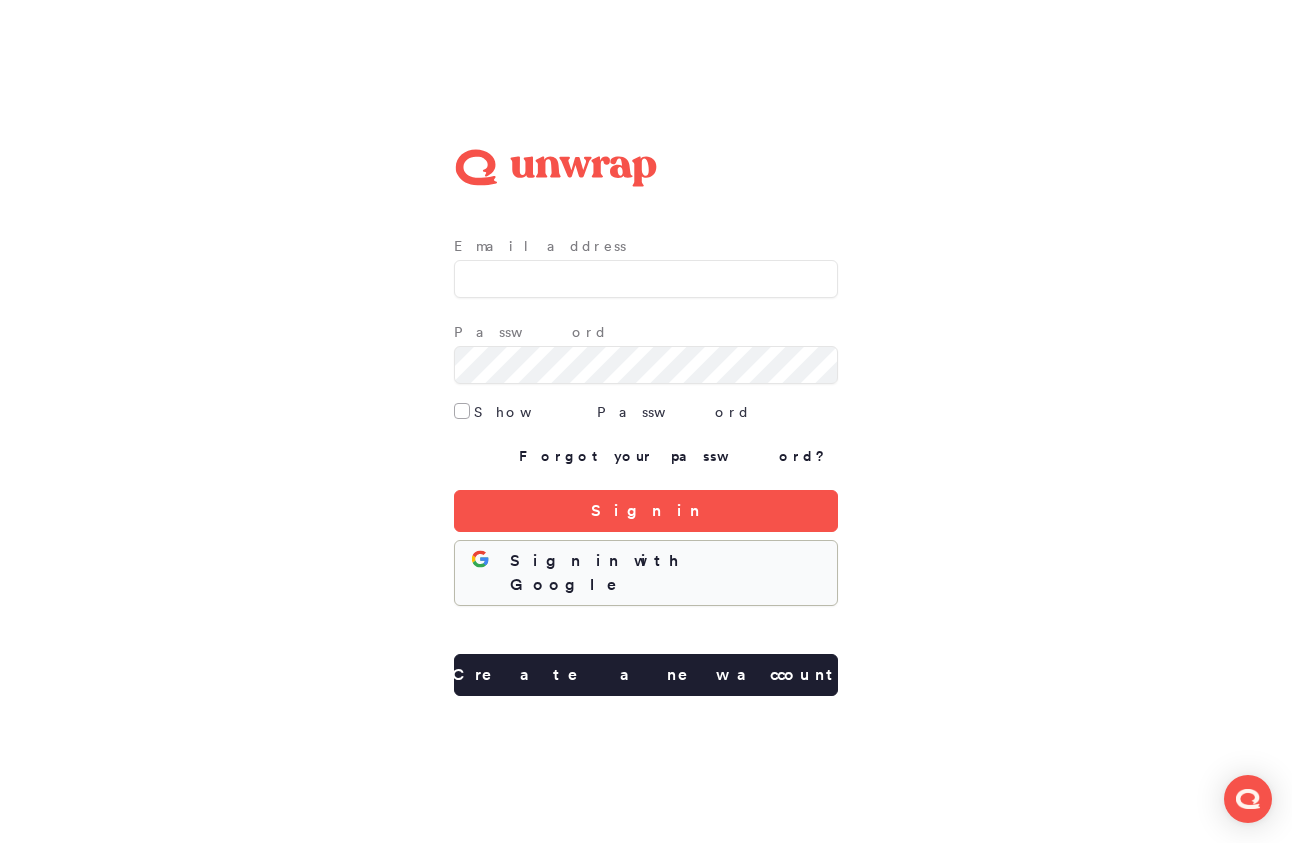 click on "Sign in with Google" at bounding box center (665, 573) 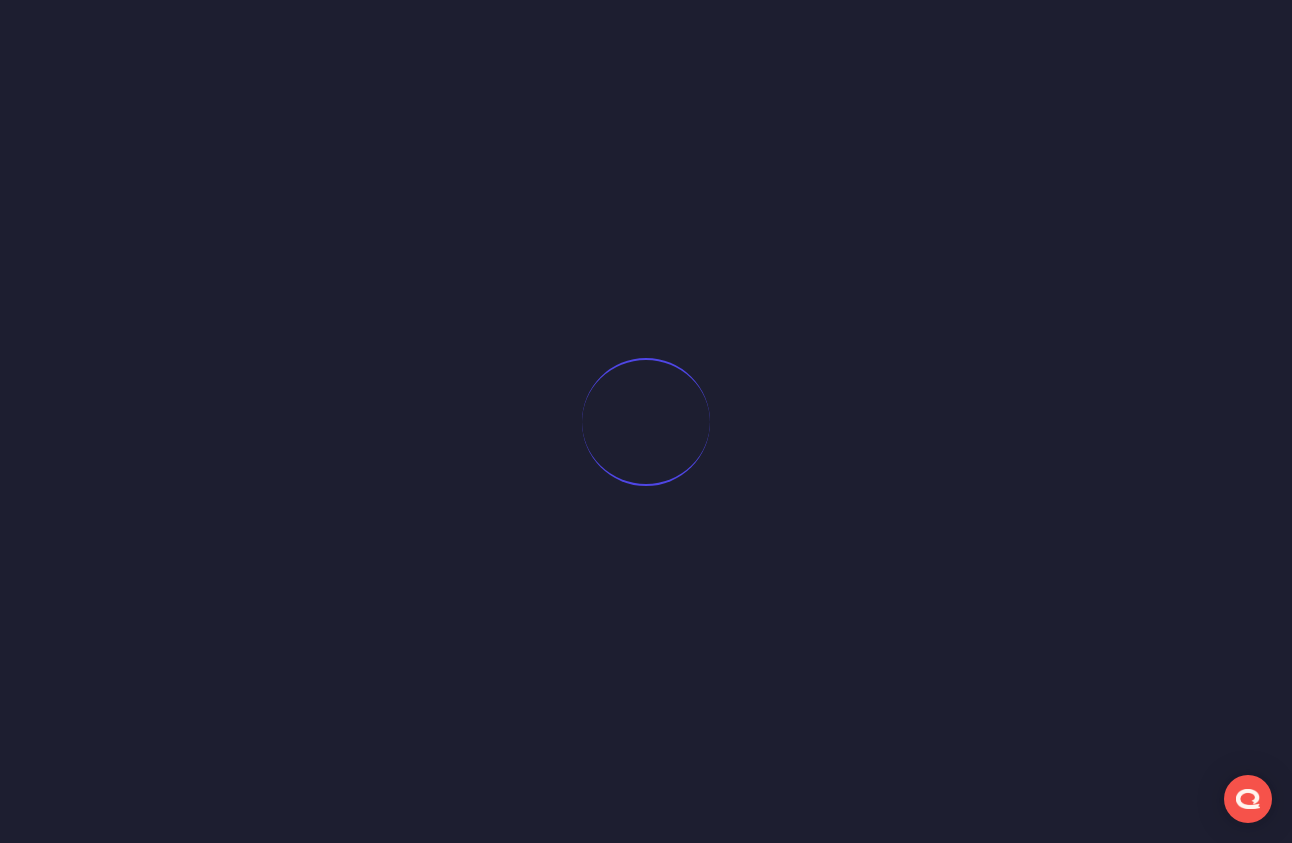 scroll, scrollTop: 0, scrollLeft: 0, axis: both 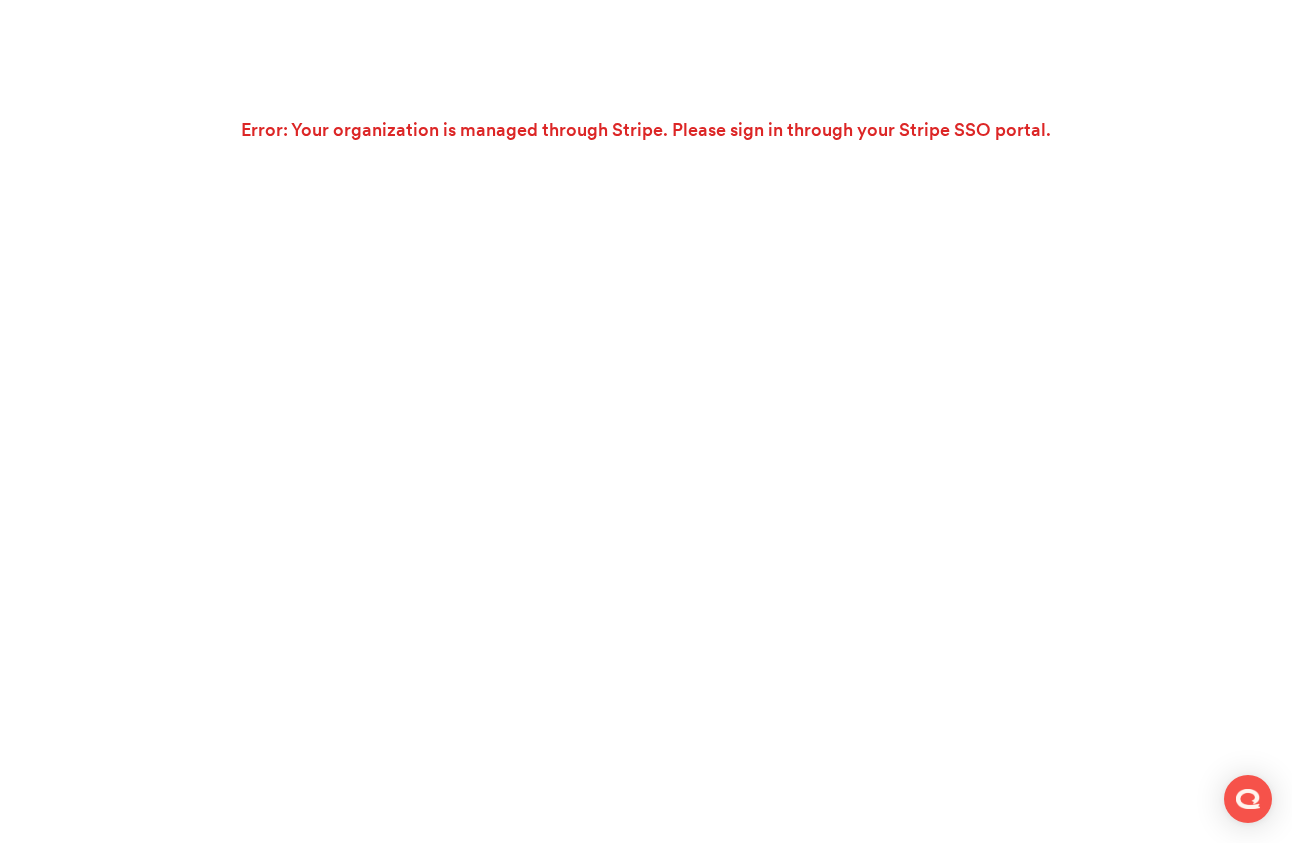 click on "Error: Your organization is managed through Stripe. Please sign in through your Stripe SSO portal." at bounding box center [646, 130] 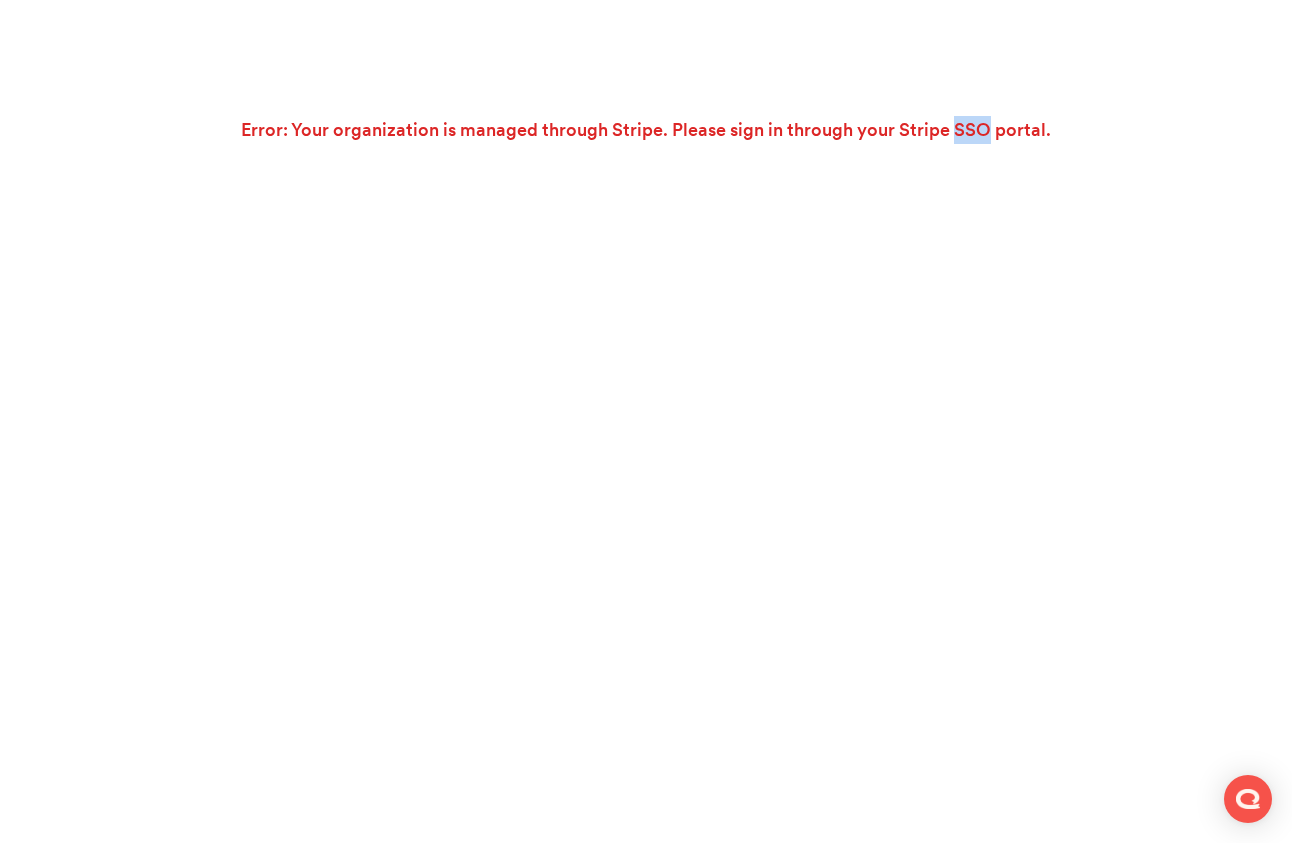 click on "Error: Your organization is managed through Stripe. Please sign in through your Stripe SSO portal." at bounding box center (646, 130) 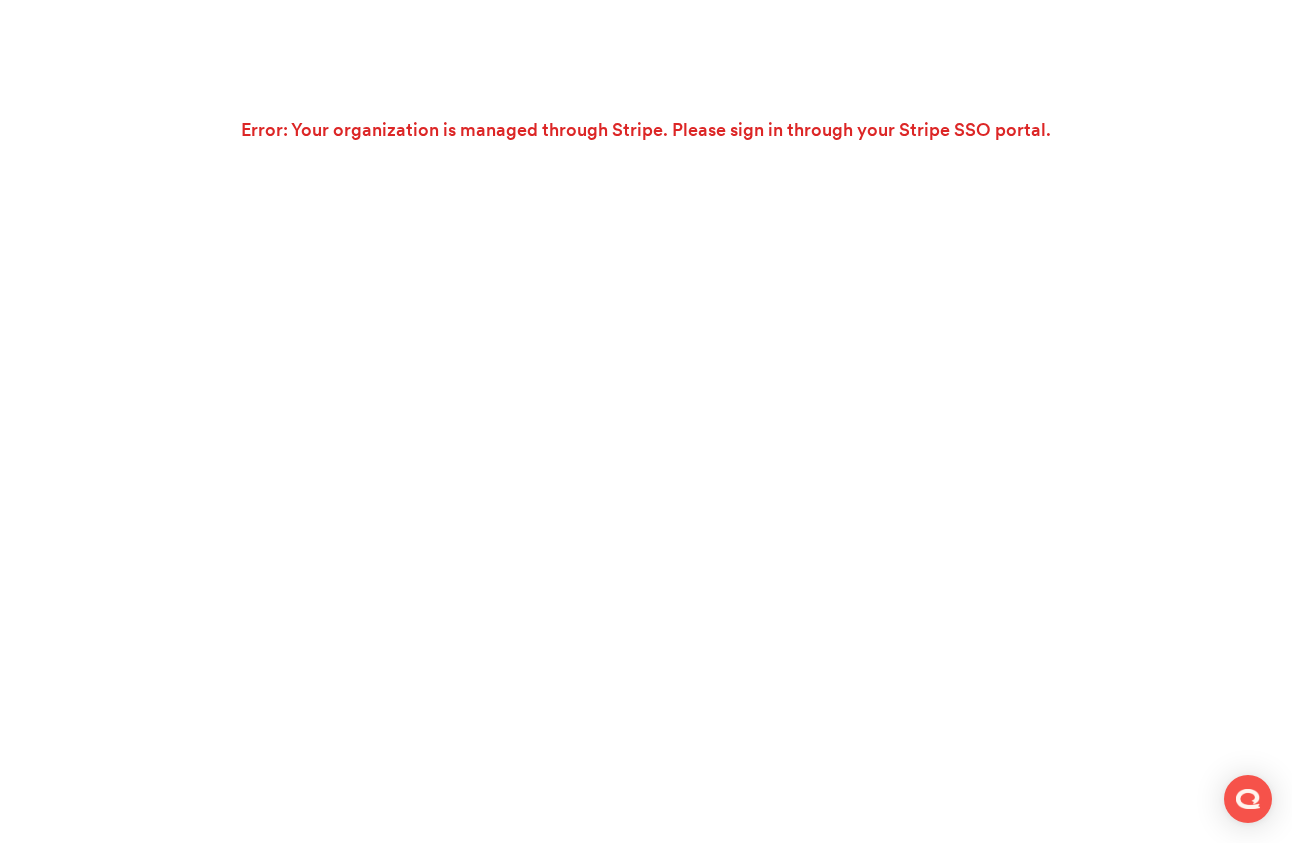 click on "Error: Your organization is managed through Stripe. Please sign in through your Stripe SSO portal." at bounding box center [646, 130] 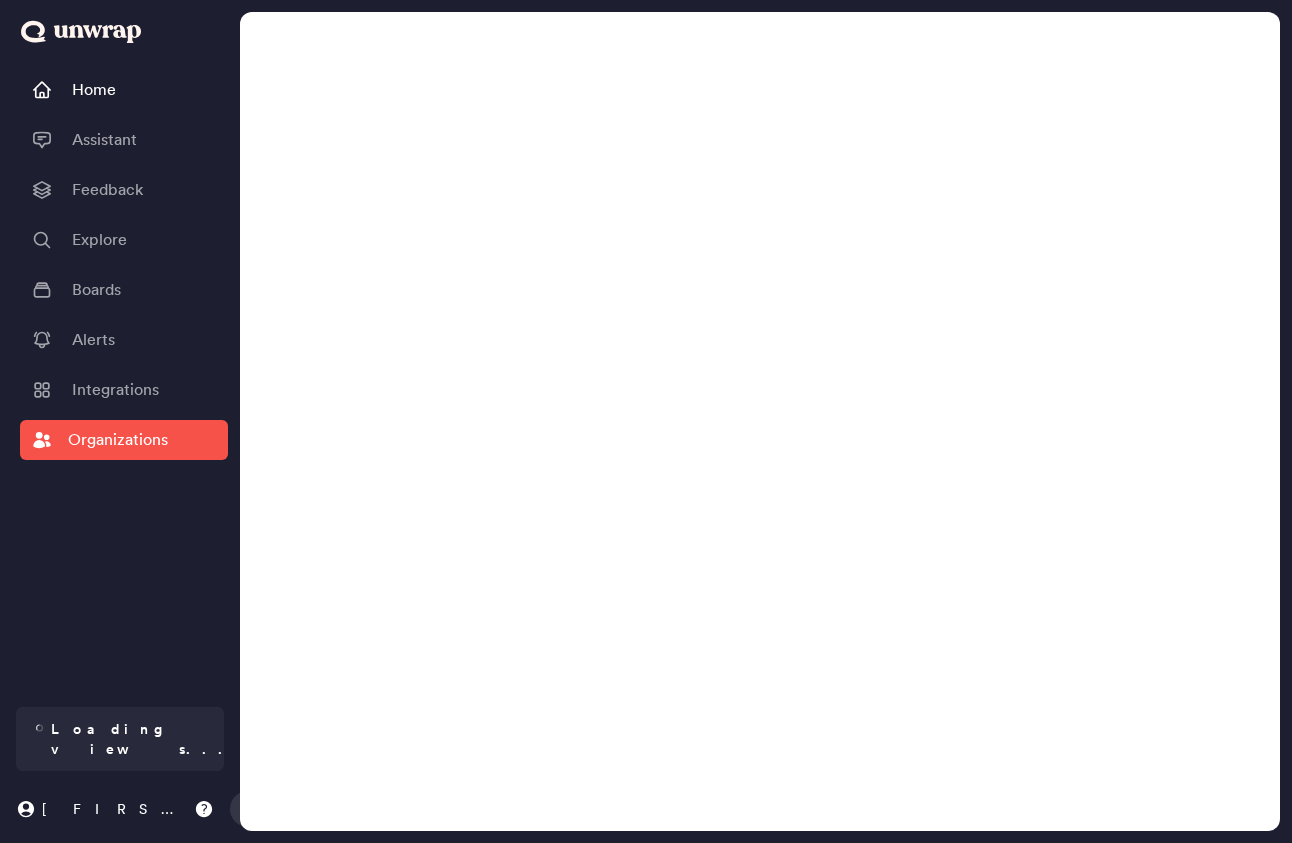 scroll, scrollTop: 0, scrollLeft: 0, axis: both 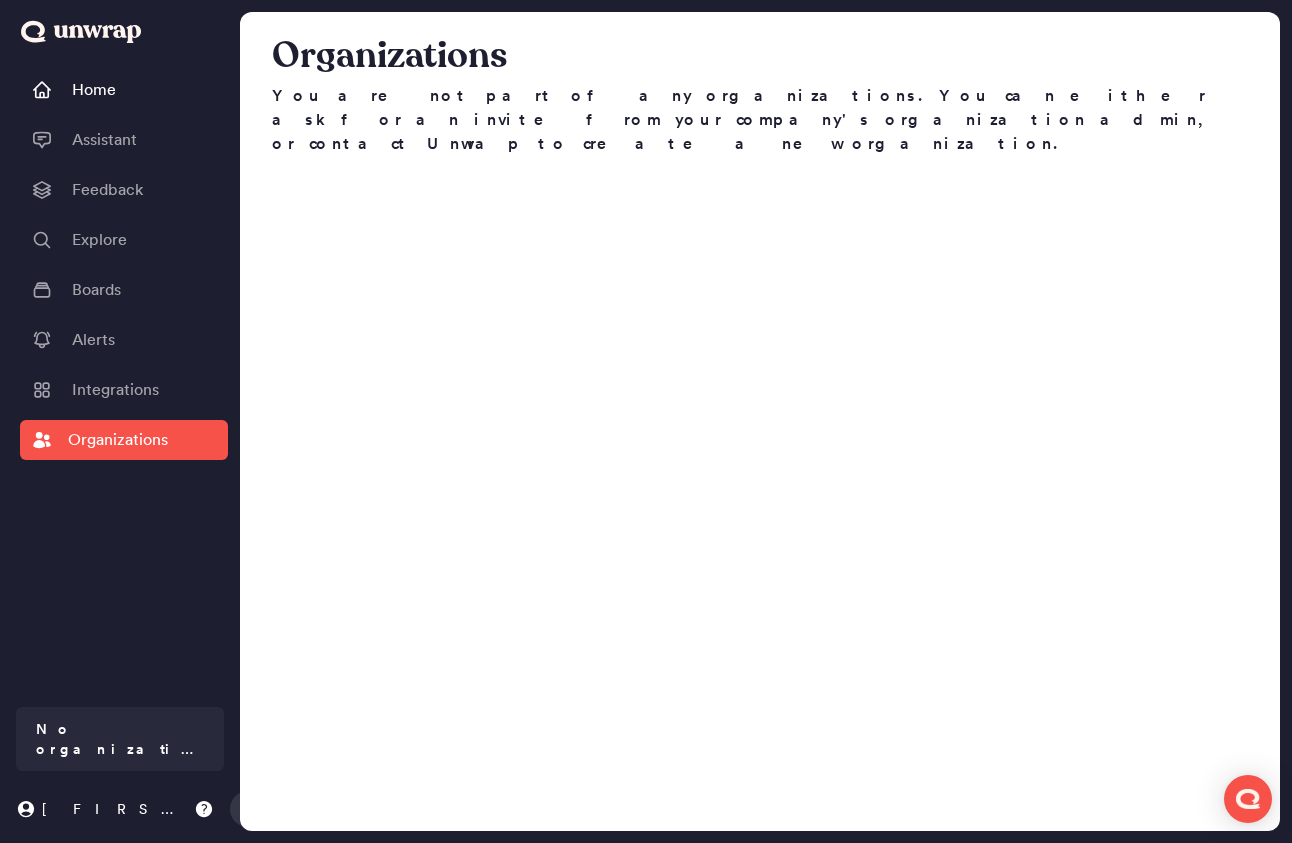 click on "Explore" at bounding box center (124, 240) 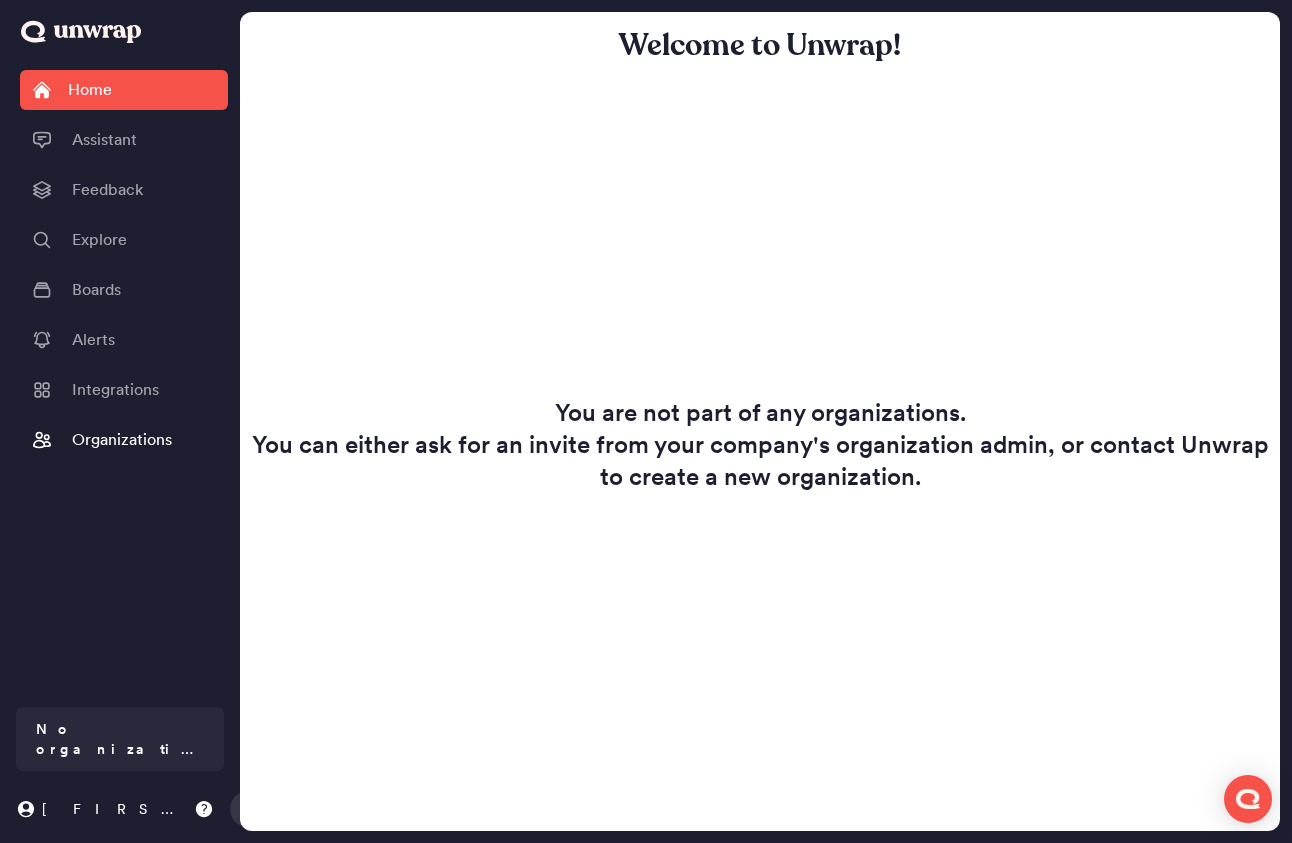 click on "Assistant" at bounding box center [104, 140] 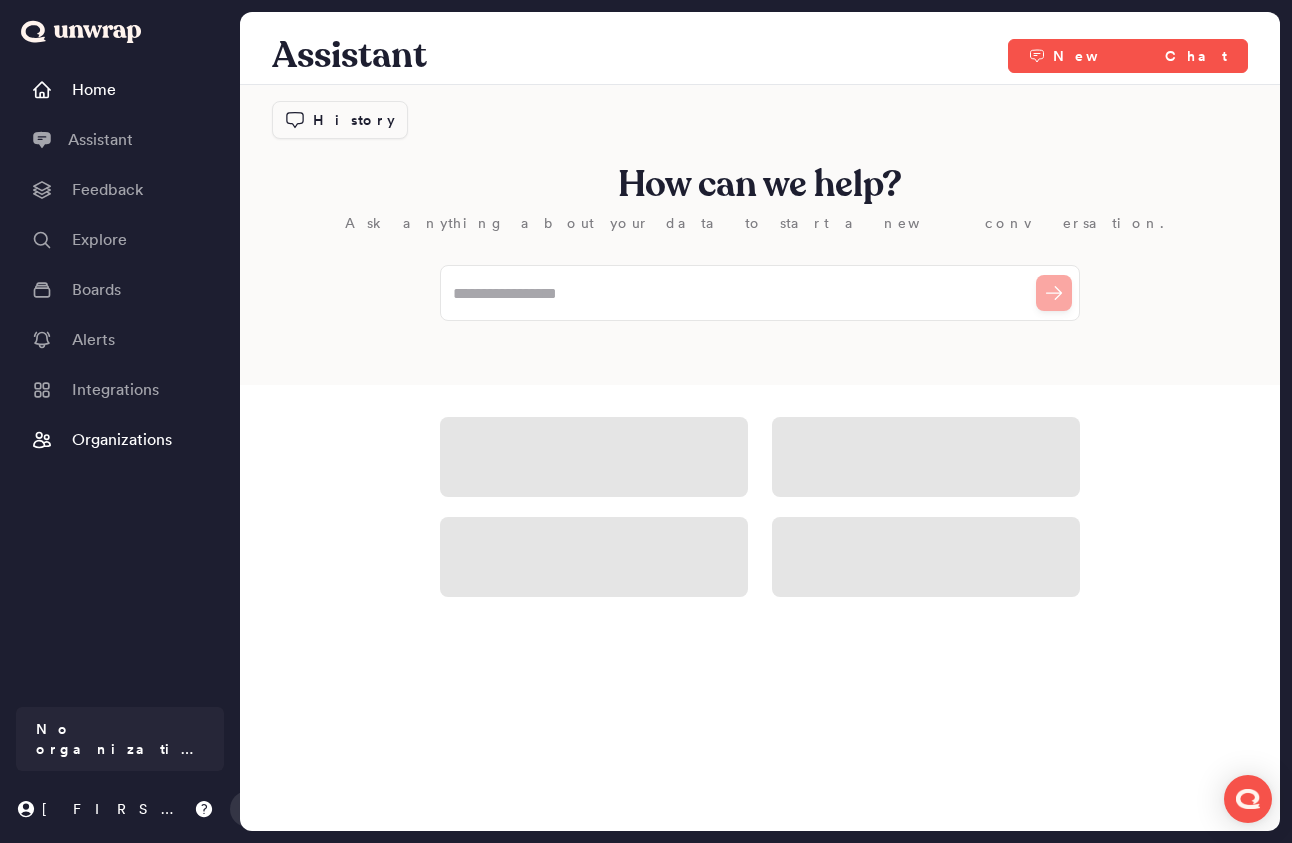 drag, startPoint x: 152, startPoint y: 605, endPoint x: 133, endPoint y: 756, distance: 152.19067 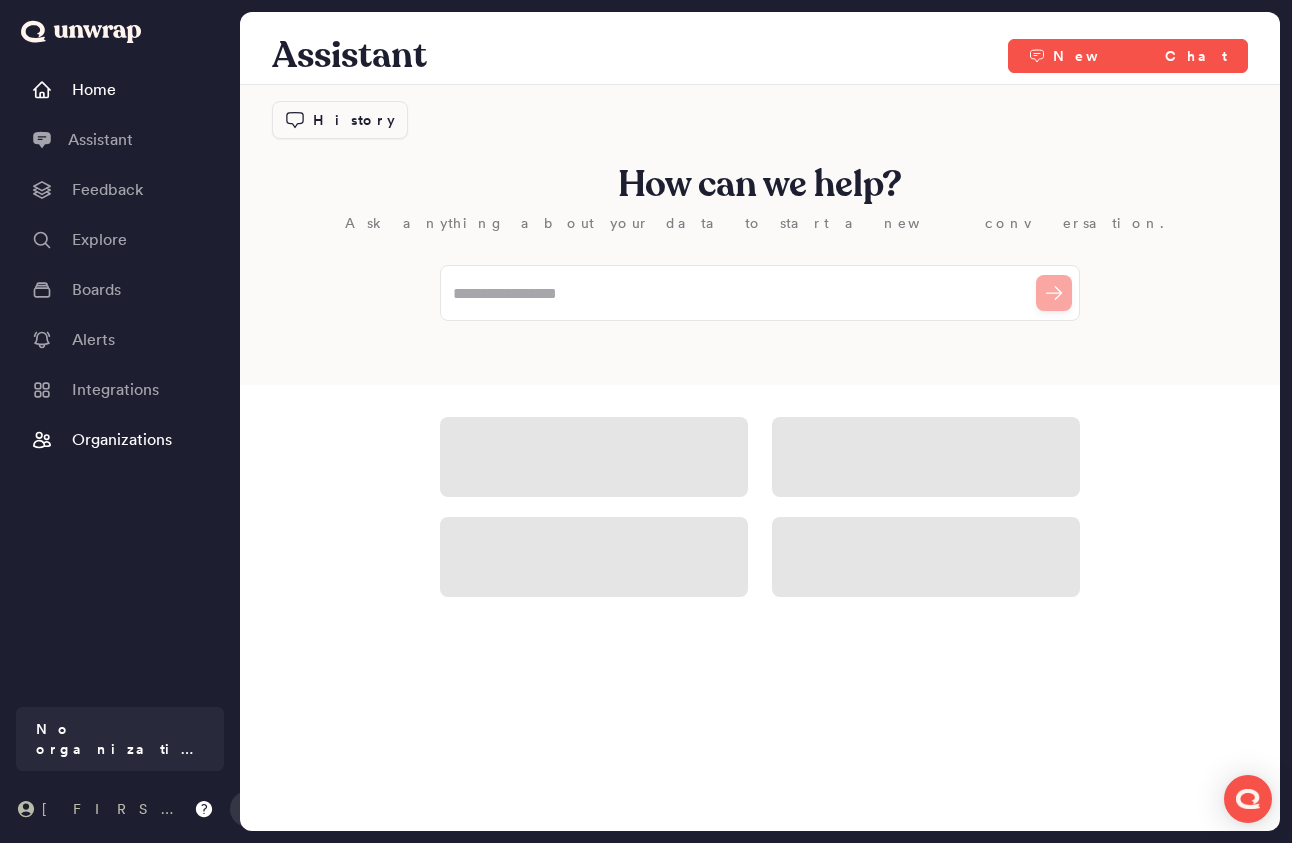 drag, startPoint x: 42, startPoint y: 793, endPoint x: 56, endPoint y: 807, distance: 19.79899 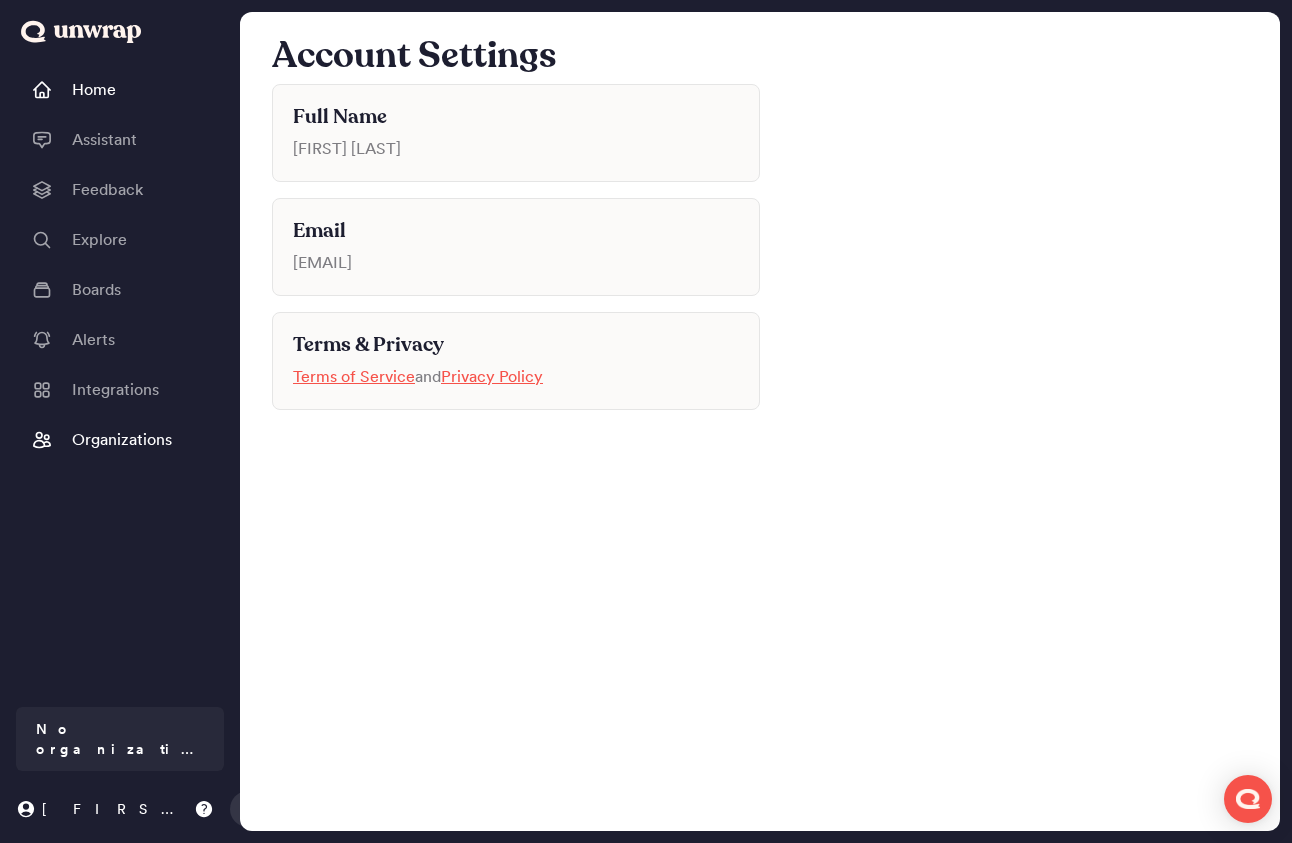 drag, startPoint x: 583, startPoint y: 309, endPoint x: 532, endPoint y: 274, distance: 61.854668 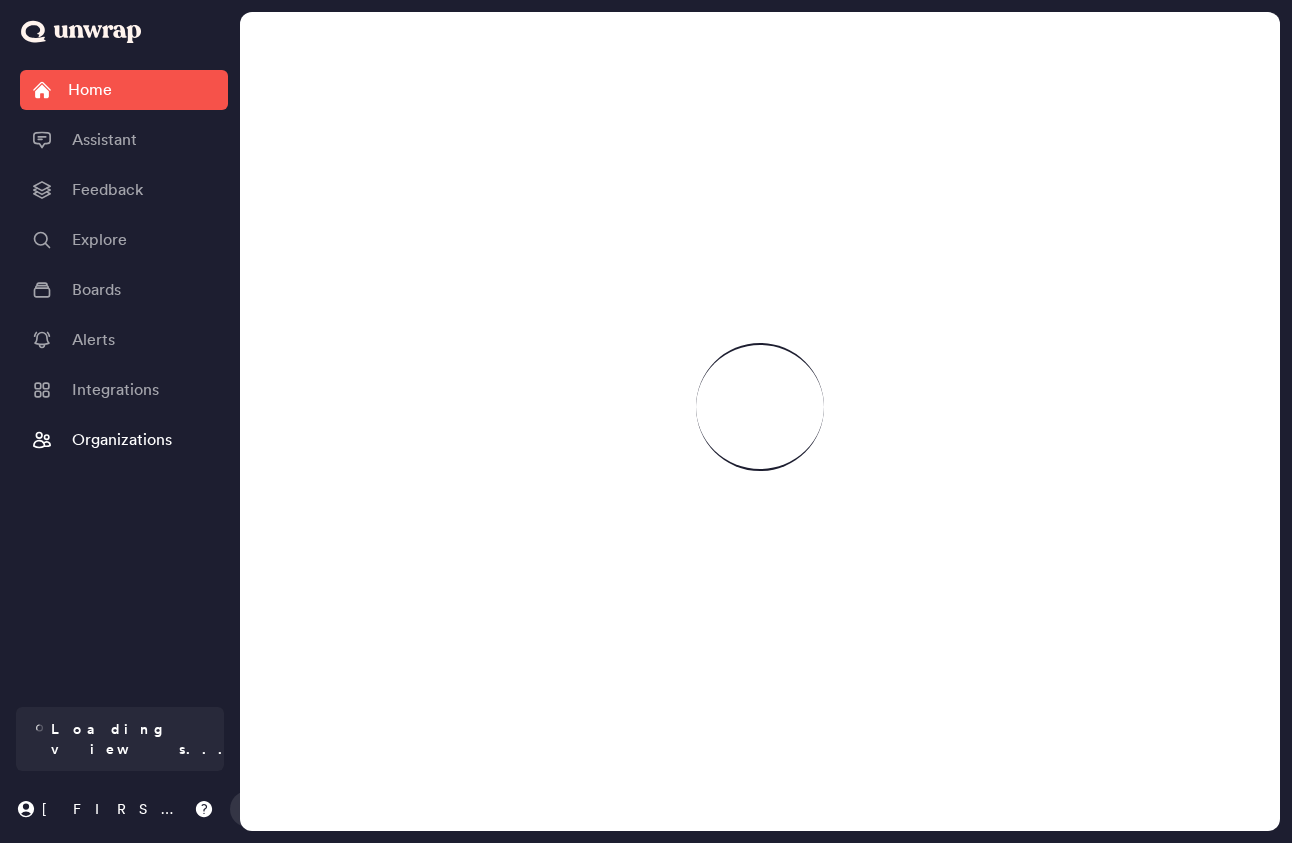 scroll, scrollTop: 0, scrollLeft: 0, axis: both 